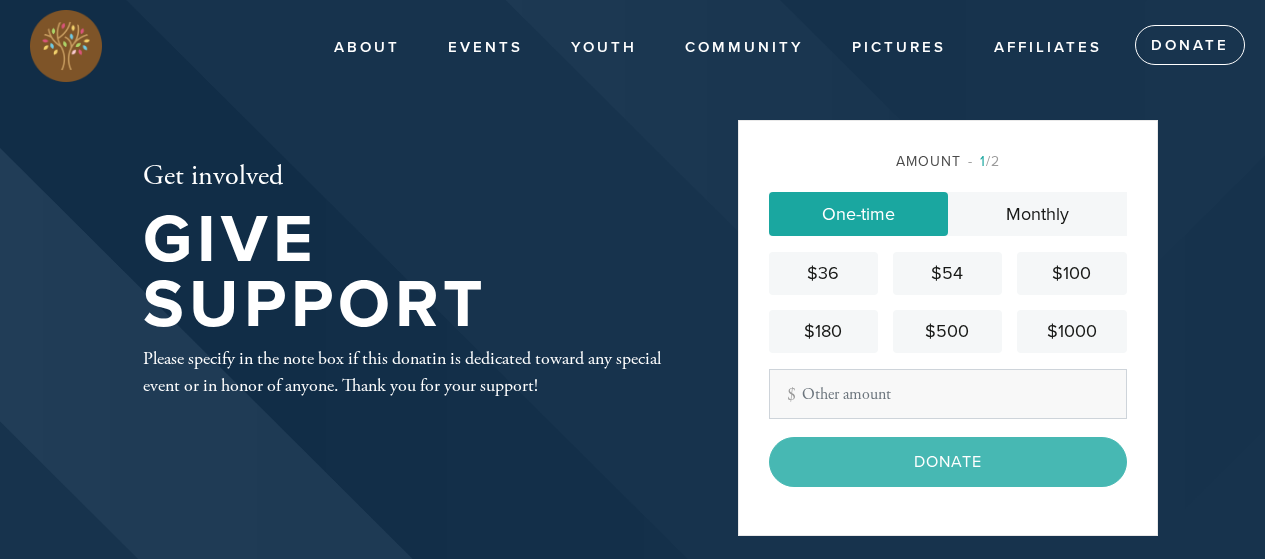 scroll, scrollTop: 14, scrollLeft: 0, axis: vertical 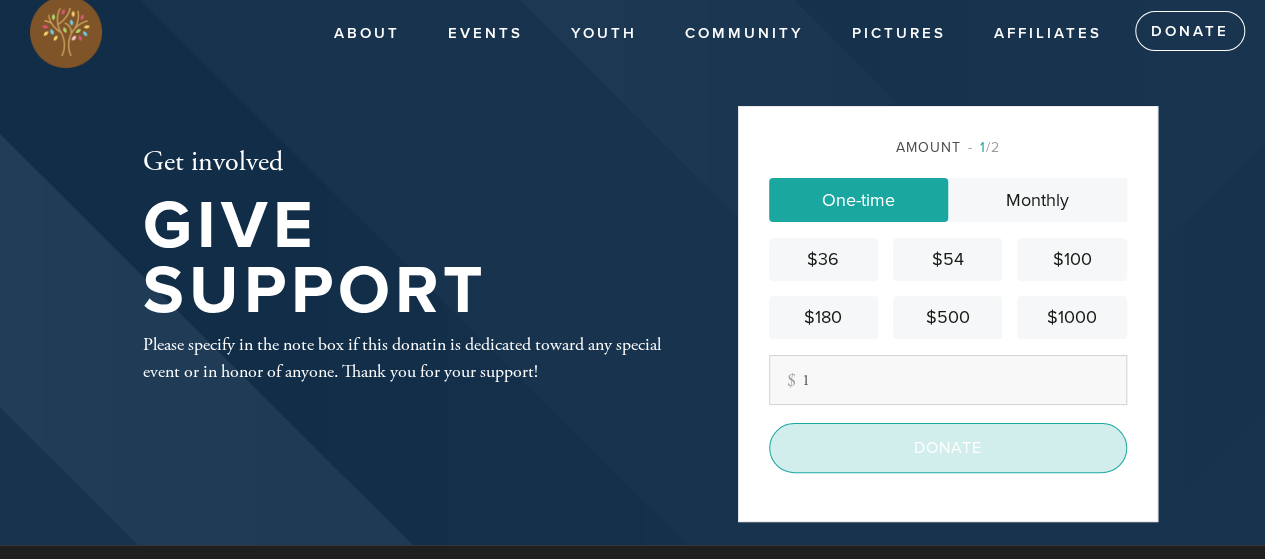 type on "1" 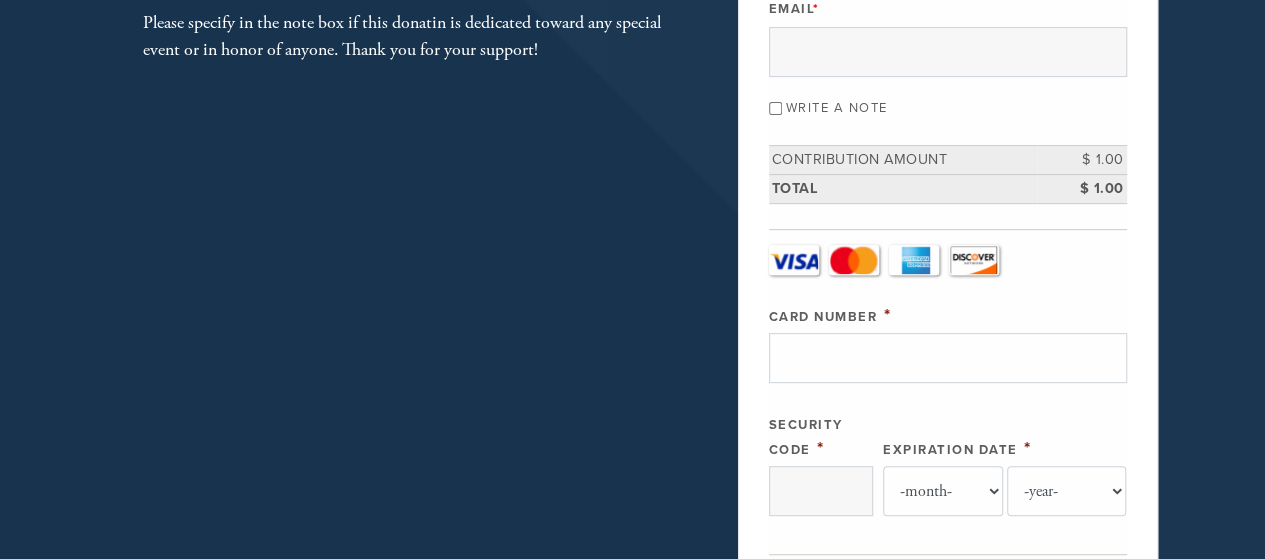 scroll, scrollTop: 300, scrollLeft: 0, axis: vertical 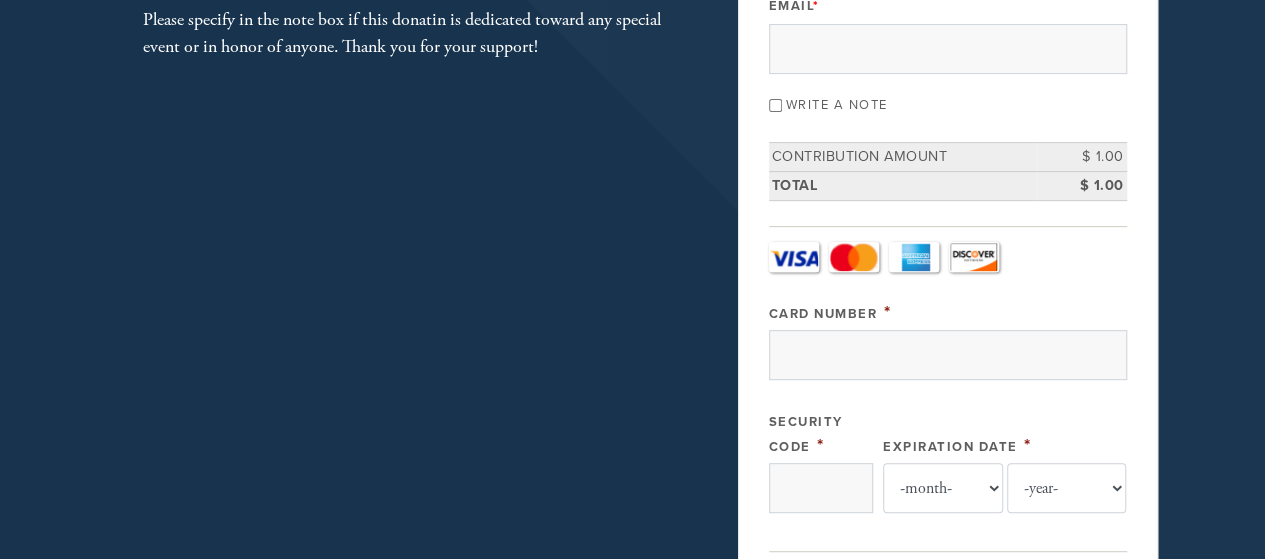 drag, startPoint x: 1061, startPoint y: 297, endPoint x: 1121, endPoint y: 378, distance: 100.80179 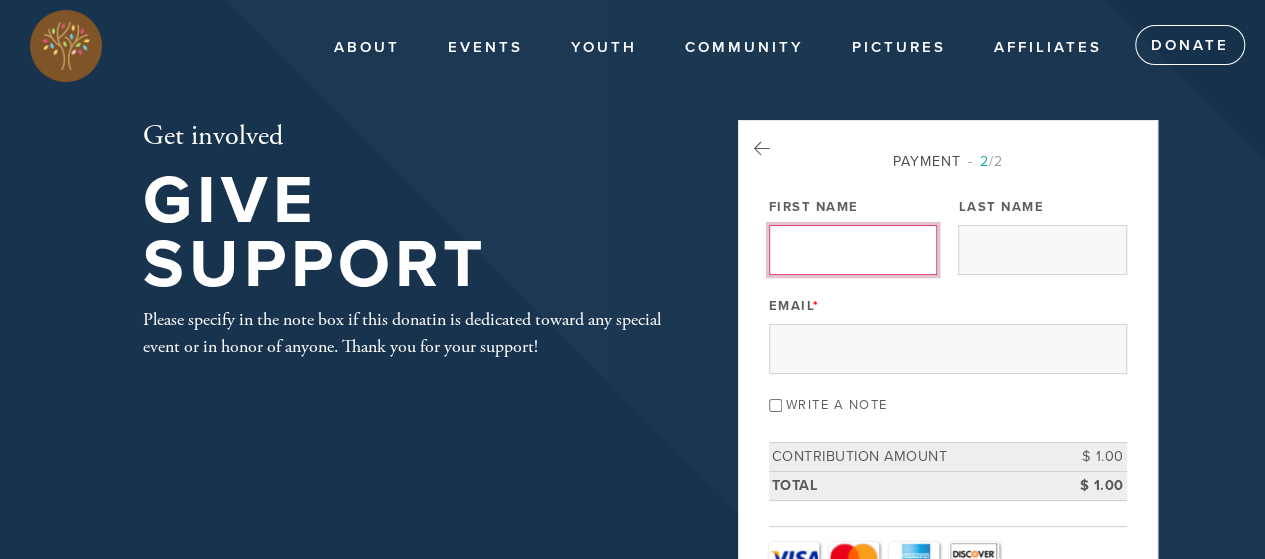 click on "First Name" at bounding box center [853, 250] 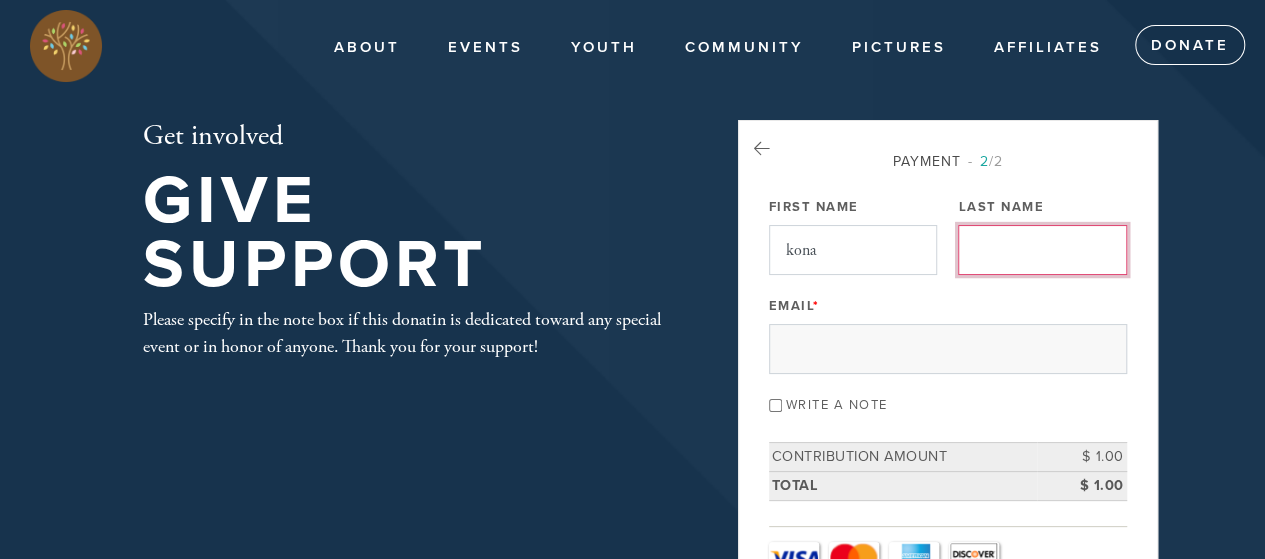 type on "[FIRST]" 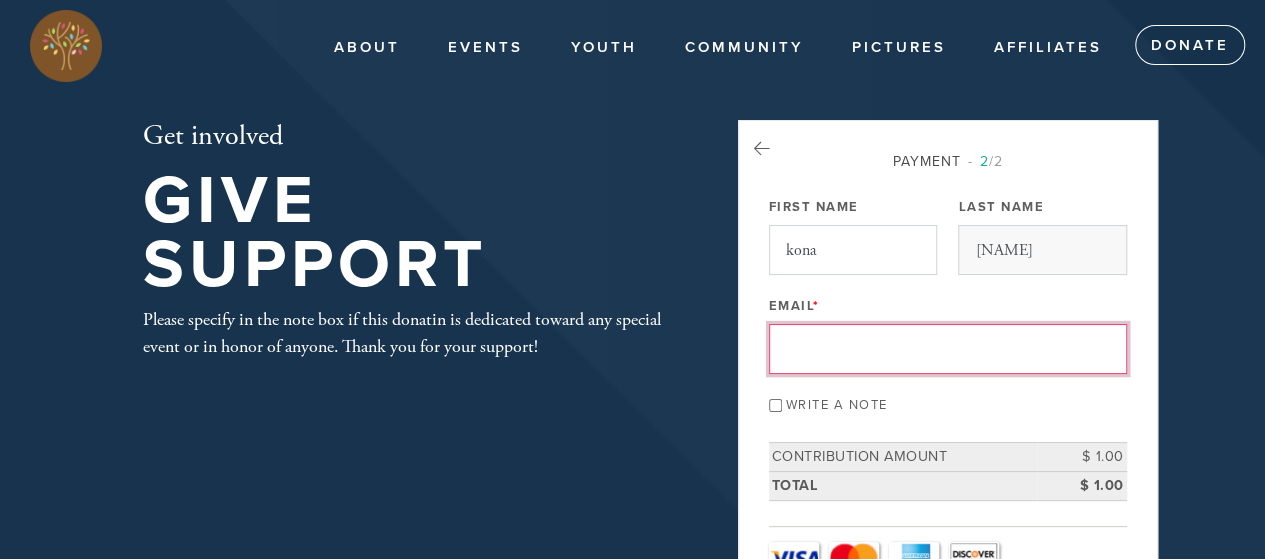type on "konayuki0810@gmail.com" 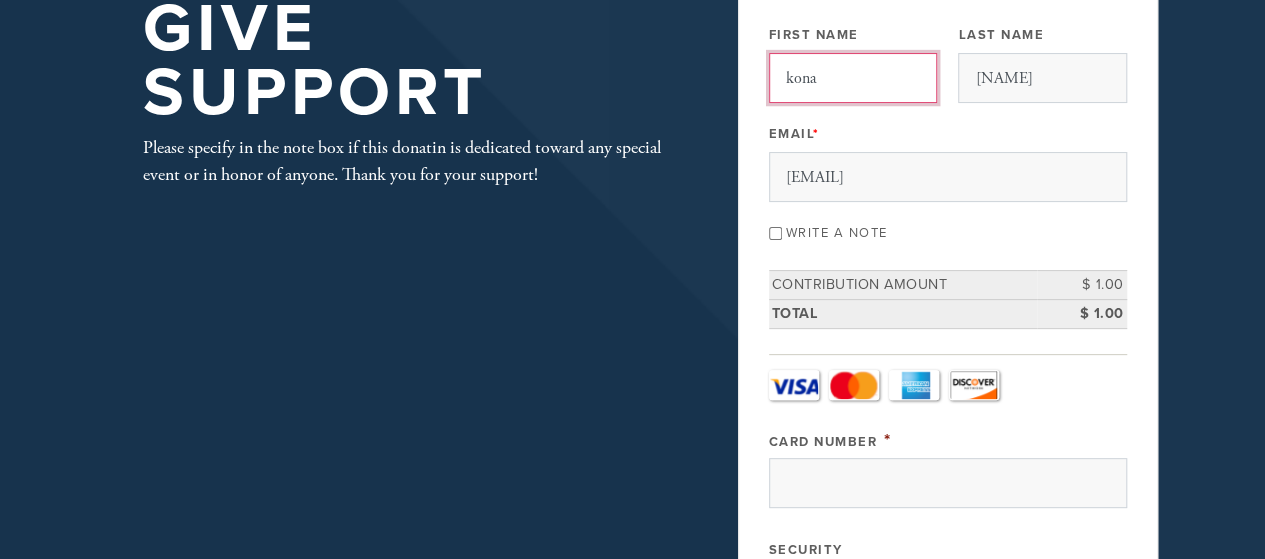 scroll, scrollTop: 300, scrollLeft: 0, axis: vertical 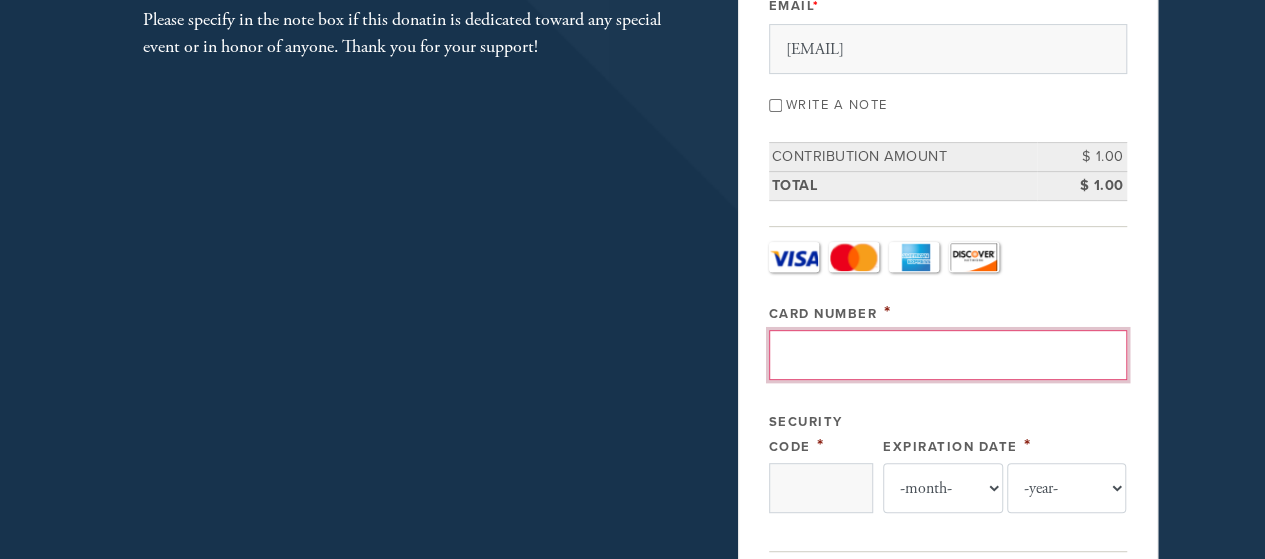 click on "Card Number" at bounding box center (948, 355) 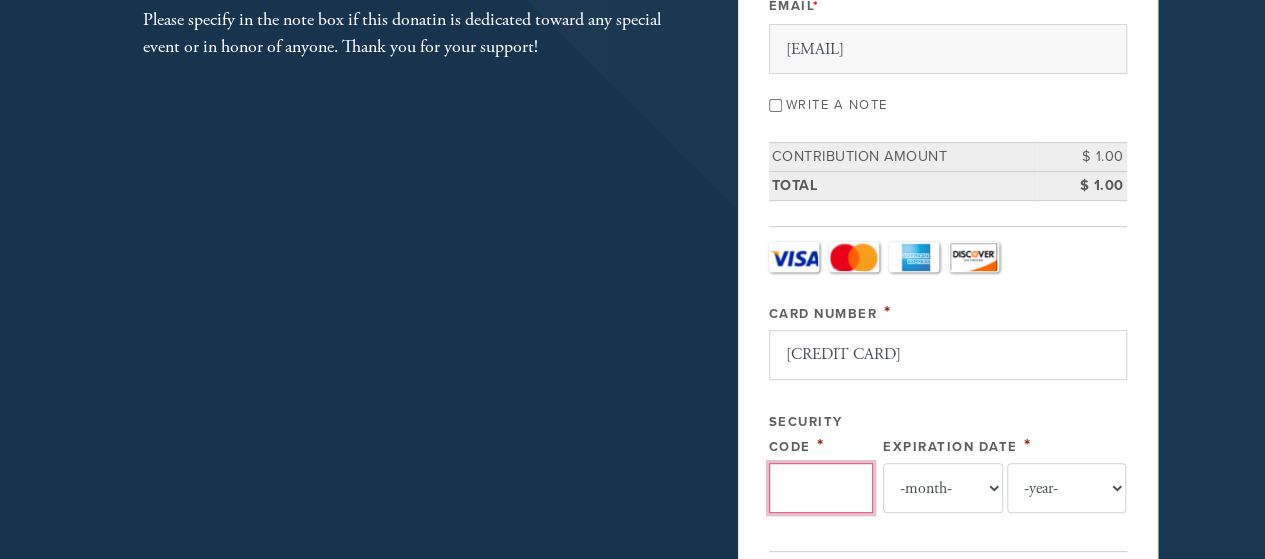type on "111" 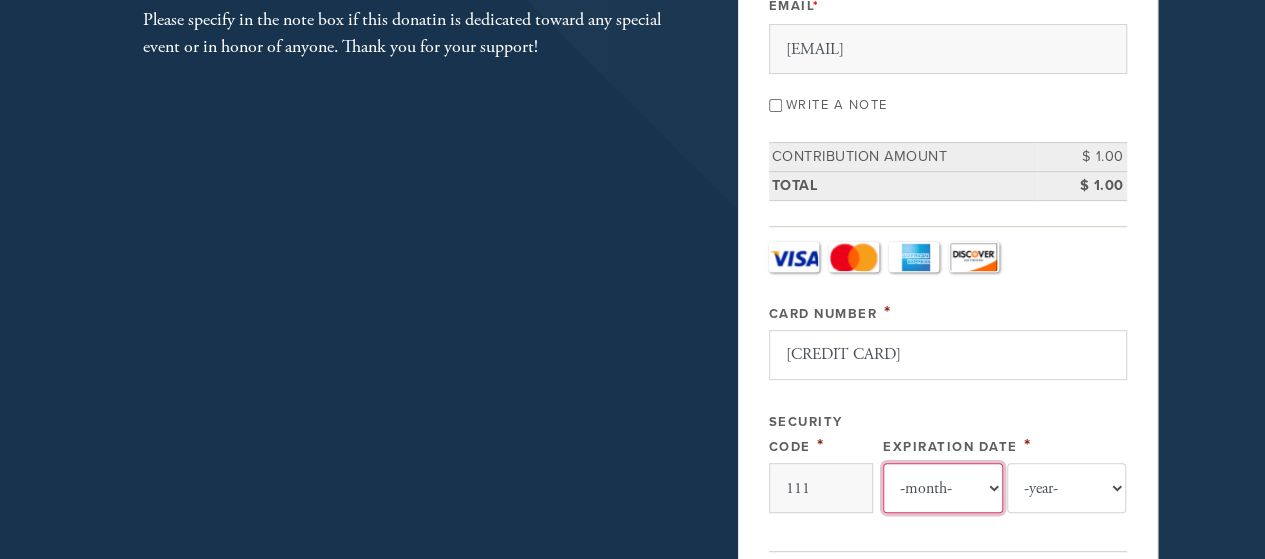 select on "7" 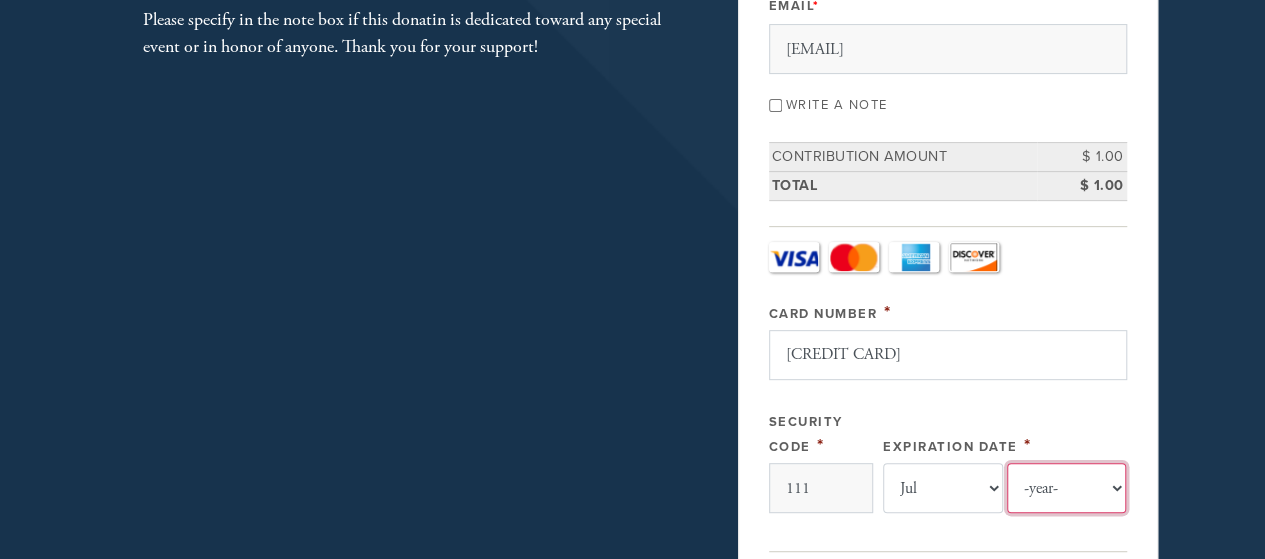 select on "2027" 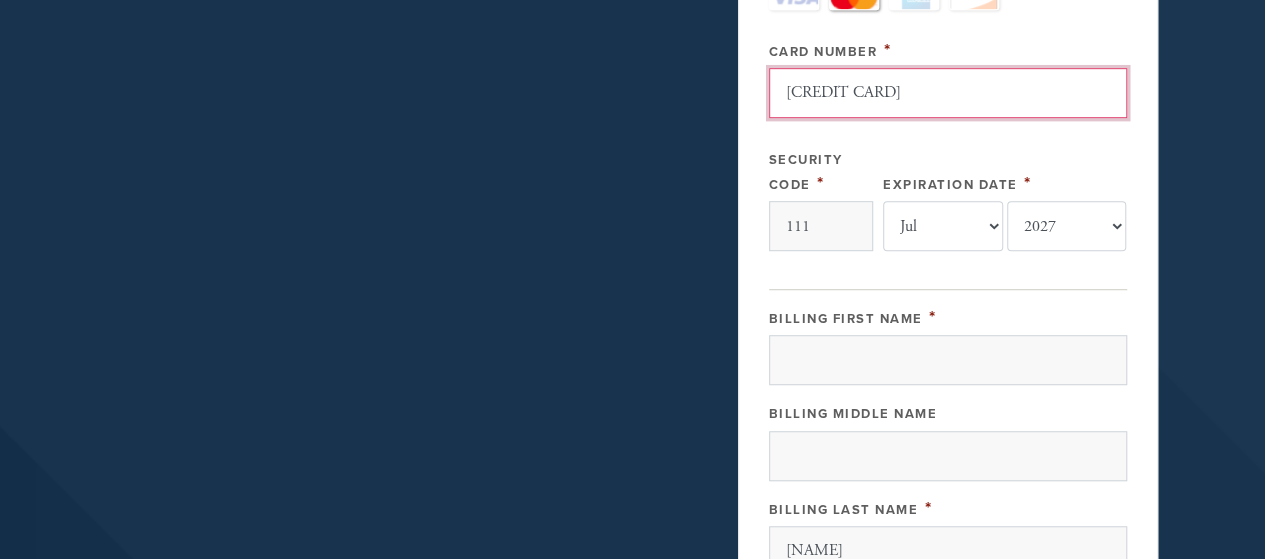 scroll, scrollTop: 700, scrollLeft: 0, axis: vertical 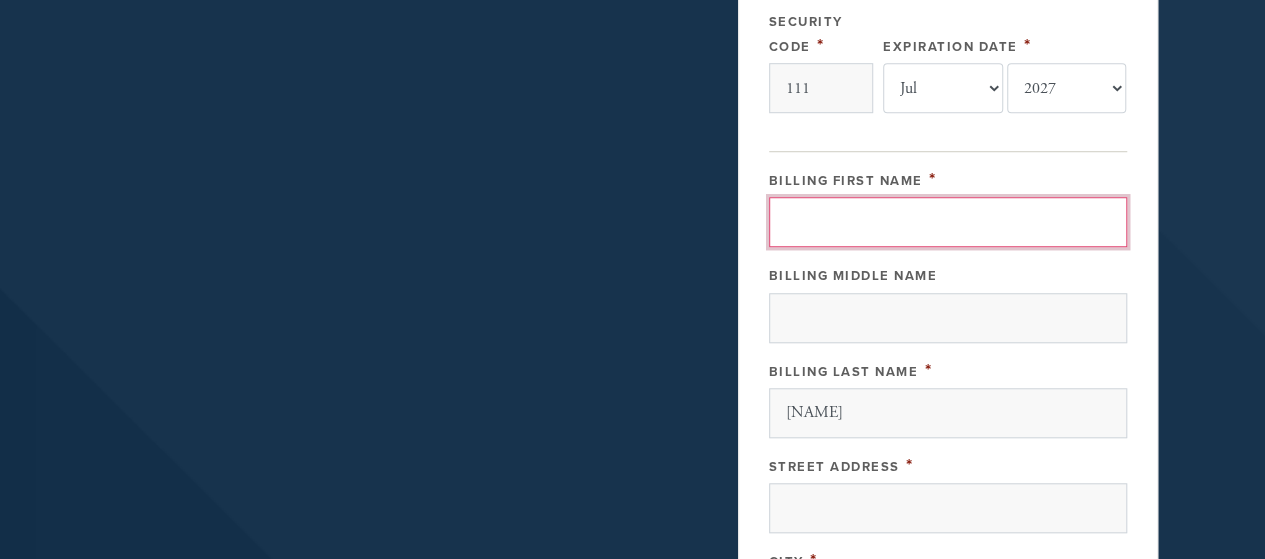 click on "Billing First Name" at bounding box center [948, 222] 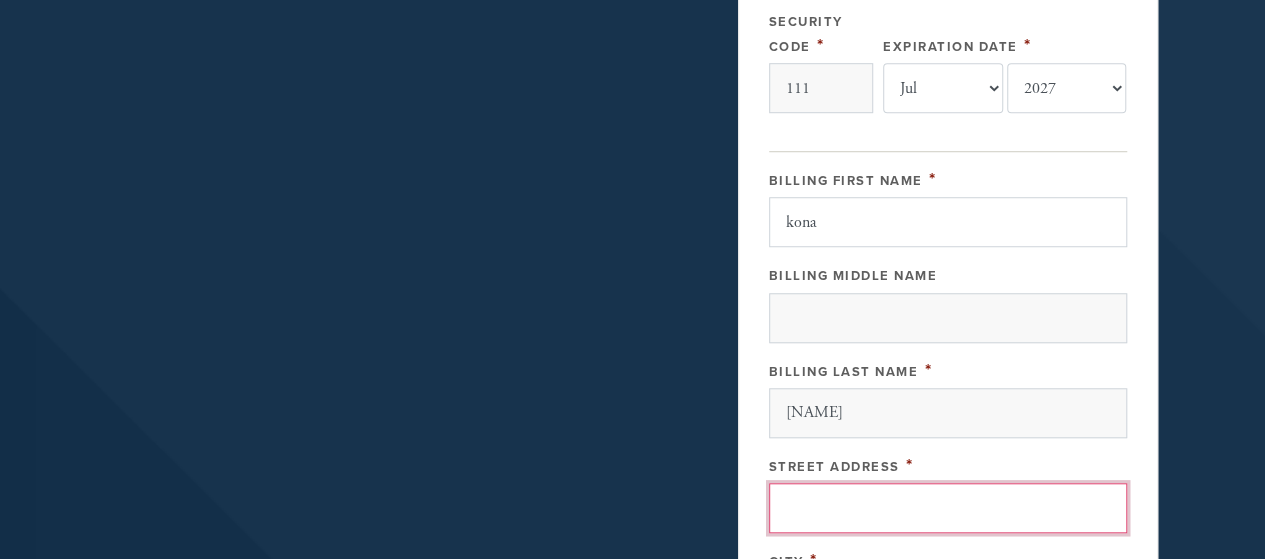 type on "[NUMBER] [NUMBER] [STREET]" 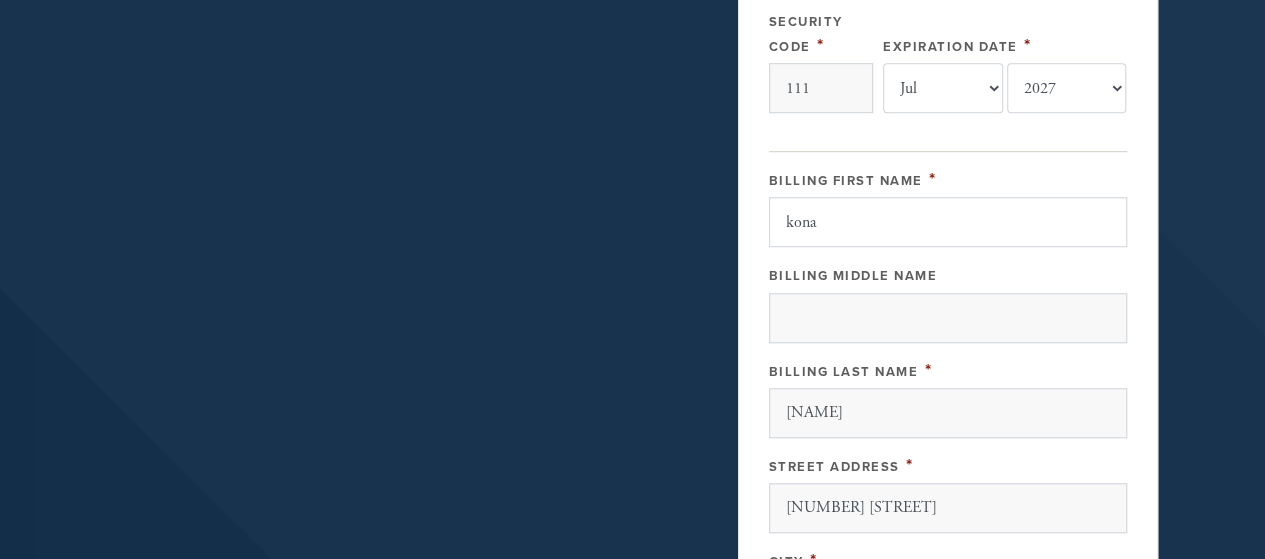 type on "Mantorville" 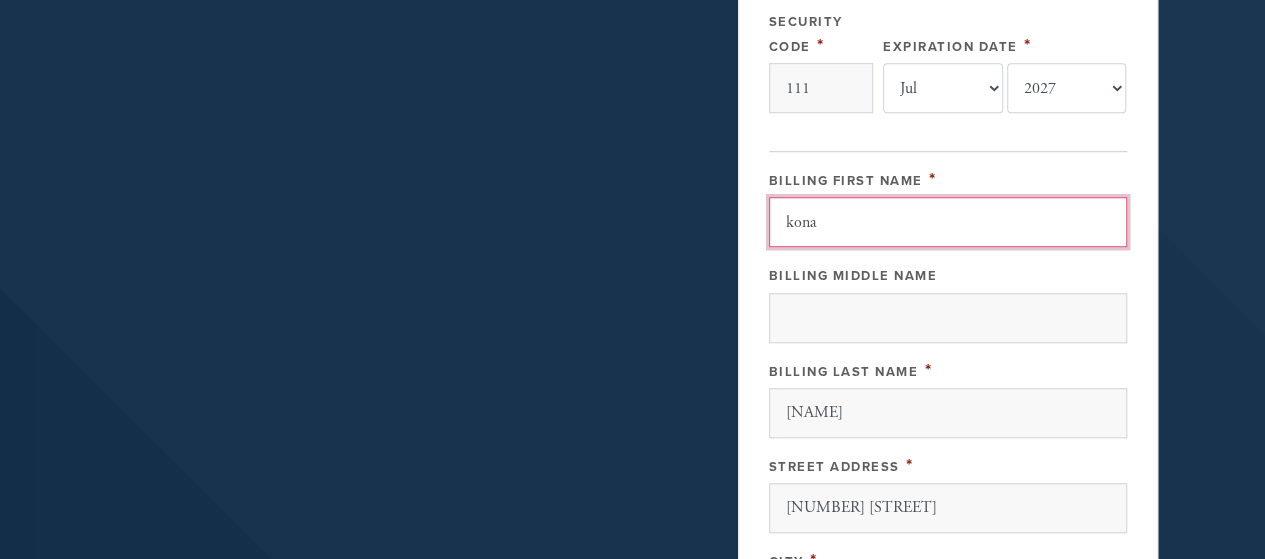 type 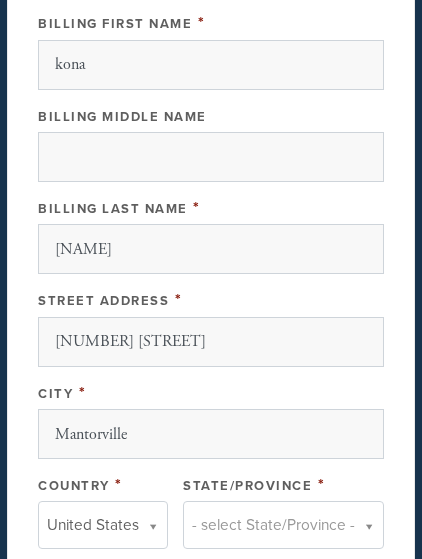 scroll, scrollTop: 1443, scrollLeft: 0, axis: vertical 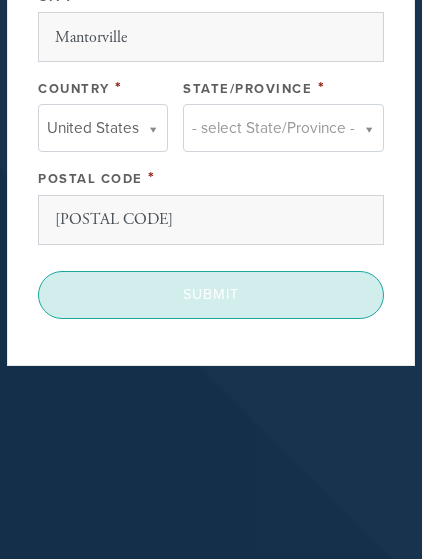click on "Submit" at bounding box center (211, 295) 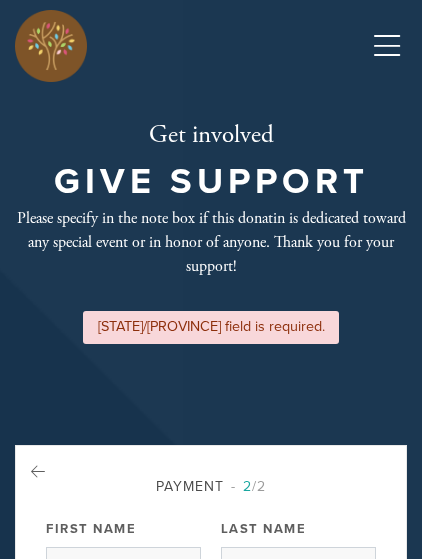 select on "7" 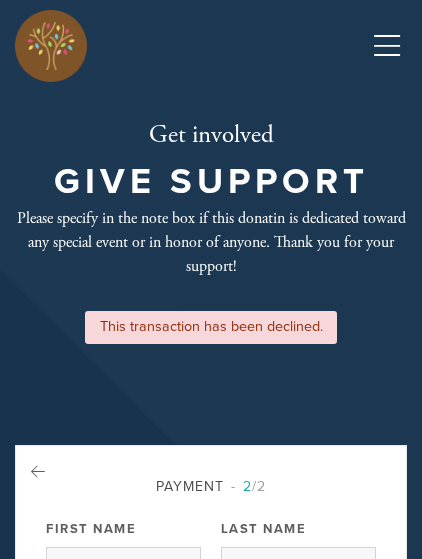 select on "7" 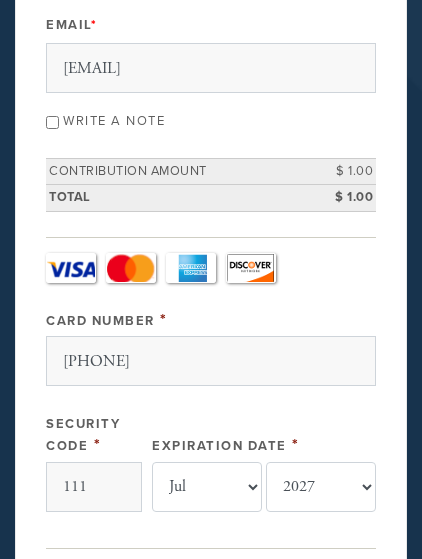 type on "5547170118338326" 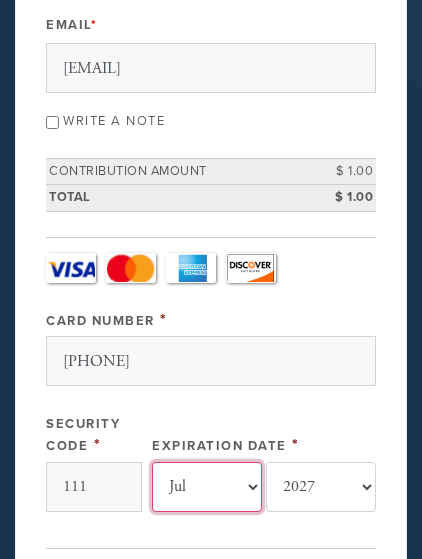 select on "3" 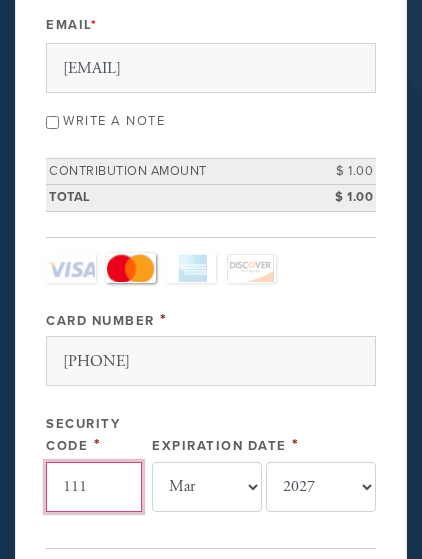 click on "111" at bounding box center (94, 487) 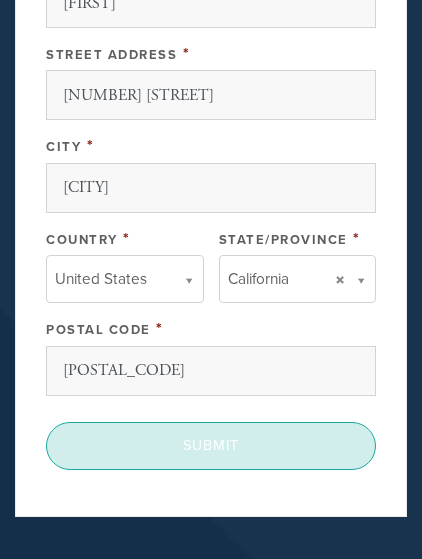 scroll, scrollTop: 1500, scrollLeft: 0, axis: vertical 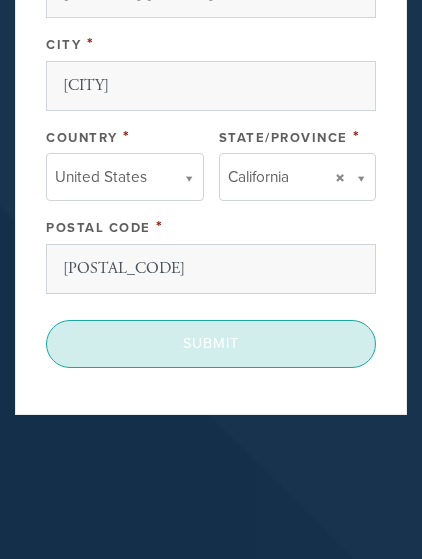 click on "Submit" at bounding box center [211, 344] 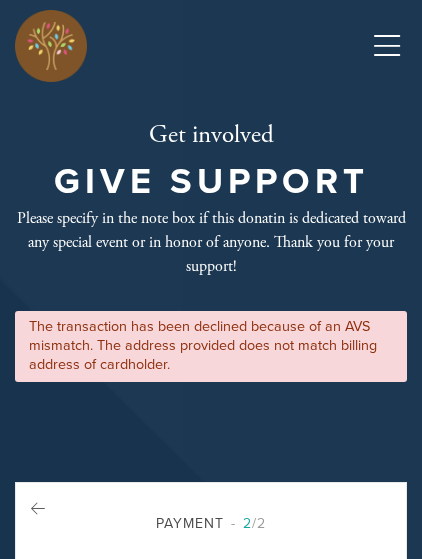 select on "3" 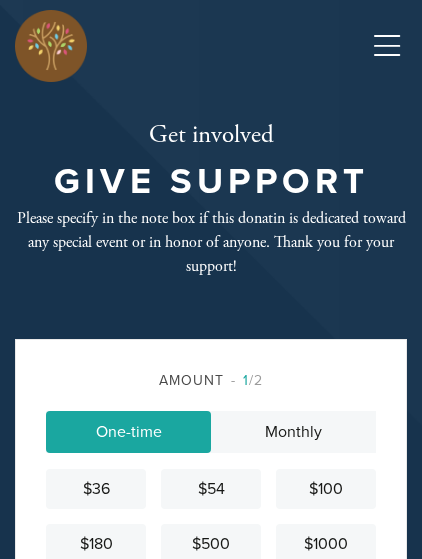 scroll, scrollTop: 300, scrollLeft: 0, axis: vertical 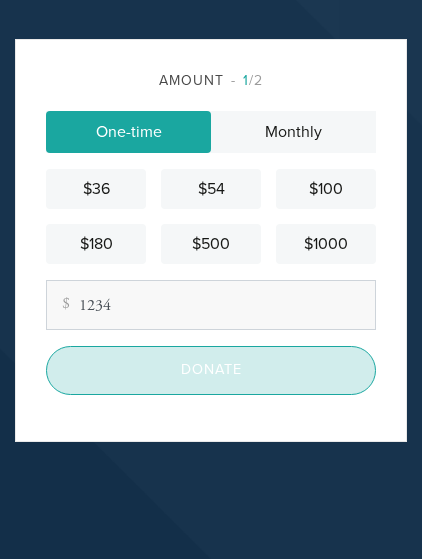type on "1234" 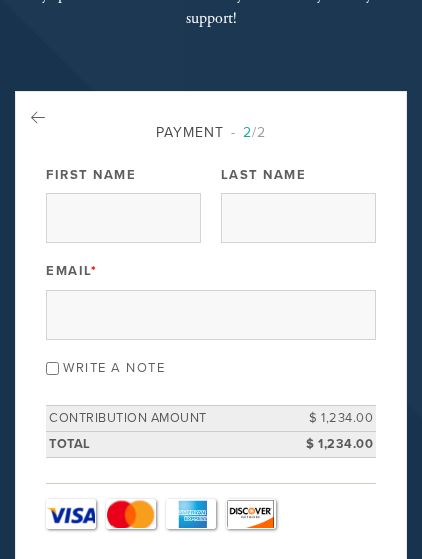scroll, scrollTop: 399, scrollLeft: 0, axis: vertical 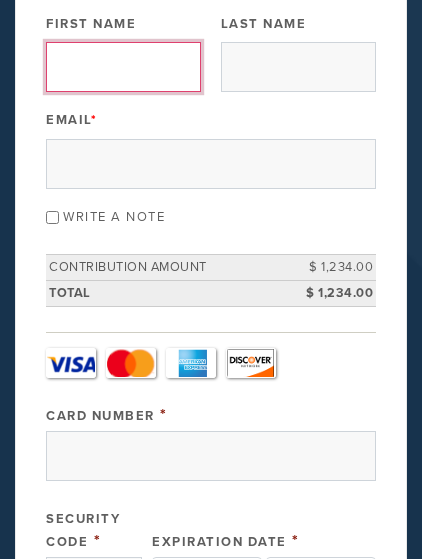 click on "First Name" at bounding box center [123, 67] 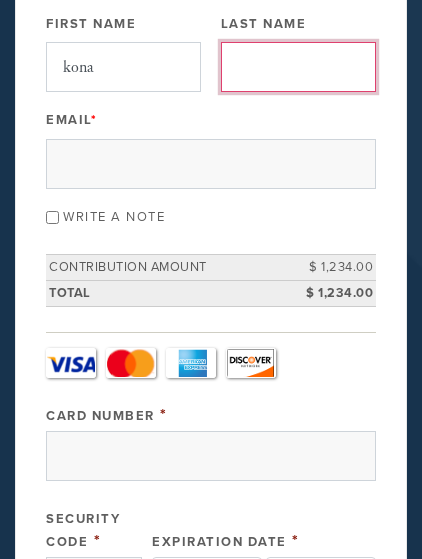 type on "[FIRST]" 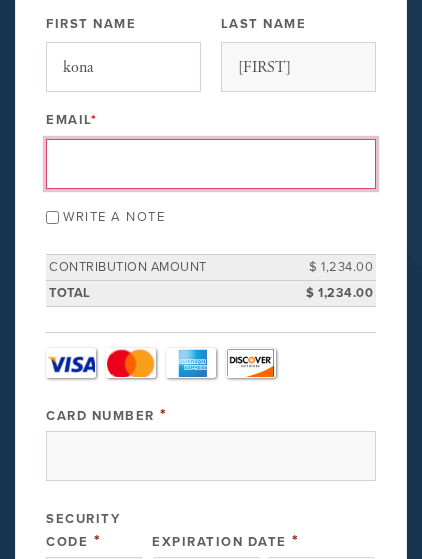 type on "[USERNAME]@[EXAMPLE_DOMAIN]" 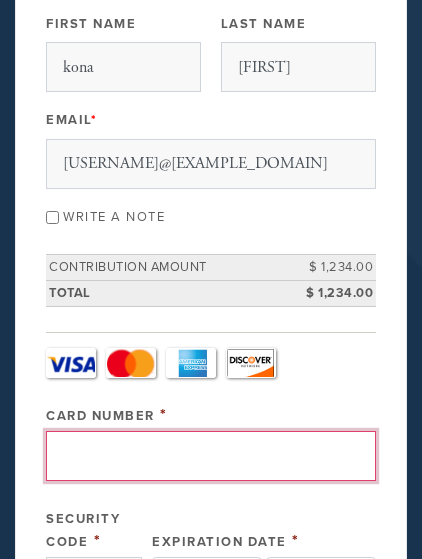 click on "Card Number" at bounding box center (211, 456) 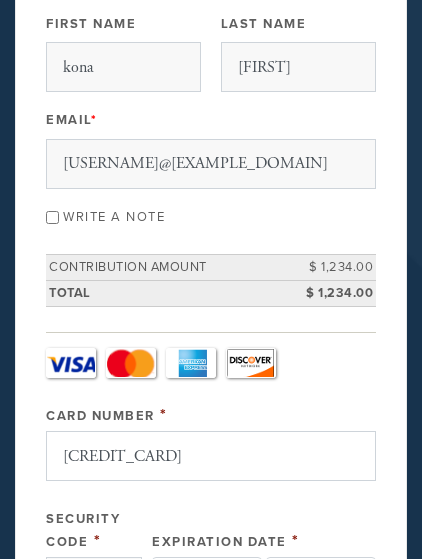 type on "111" 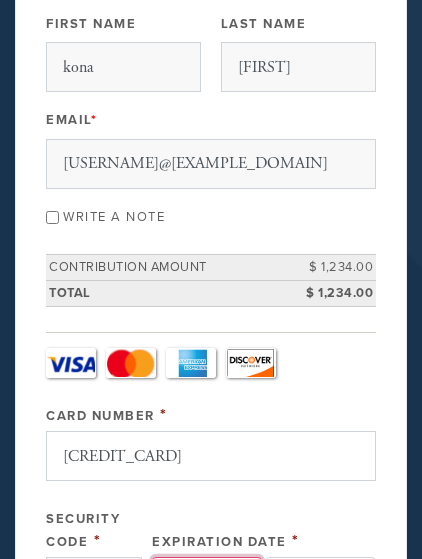 select on "7" 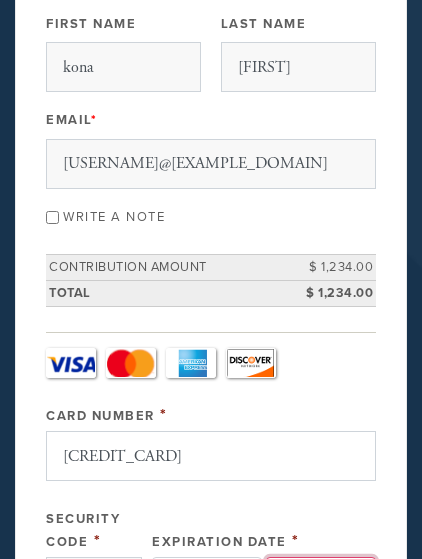 select on "2027" 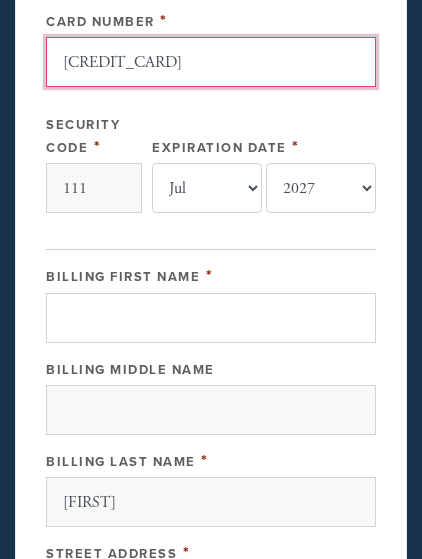 scroll, scrollTop: 899, scrollLeft: 0, axis: vertical 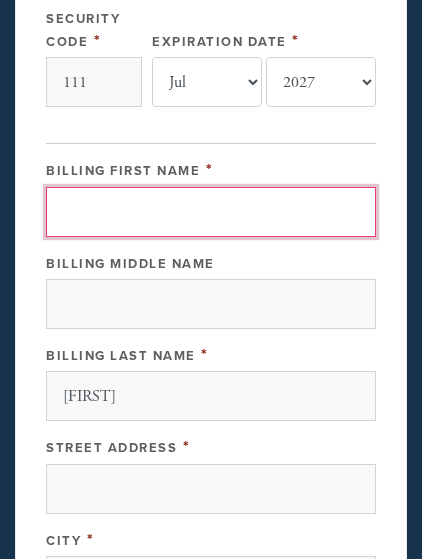 click on "Billing First Name" at bounding box center (211, 212) 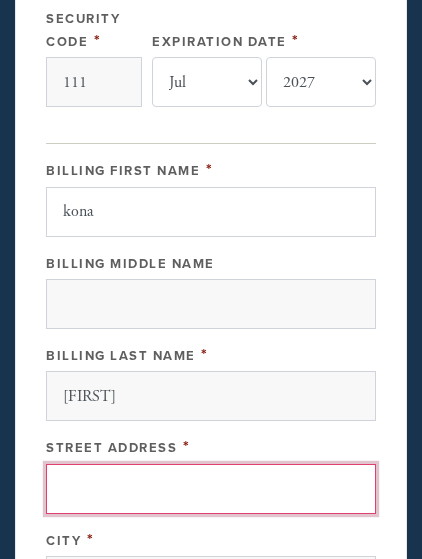 type on "[NUMBER] [NUMBER] [STREET]" 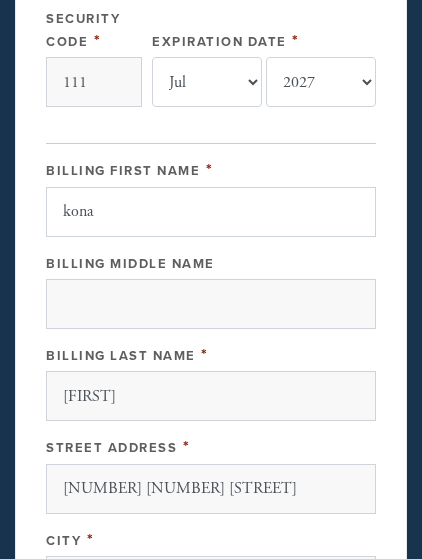 type on "Mantorville" 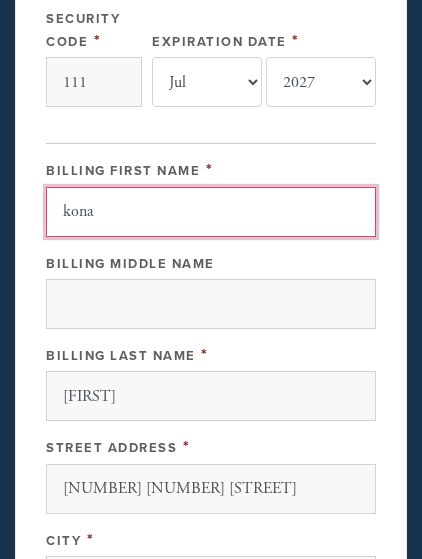 type 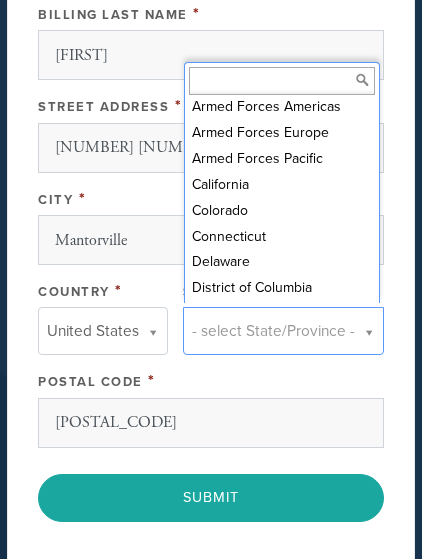 scroll, scrollTop: 207, scrollLeft: 0, axis: vertical 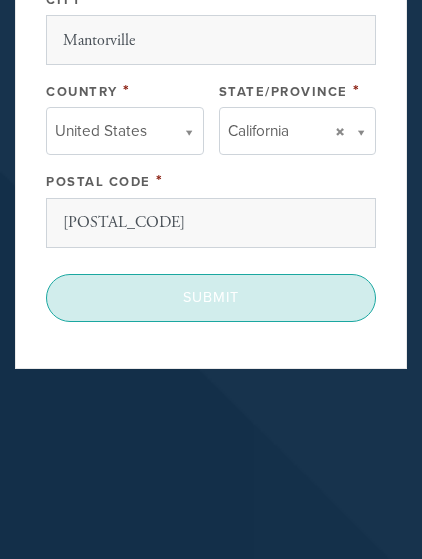 click on "Submit" at bounding box center [211, 298] 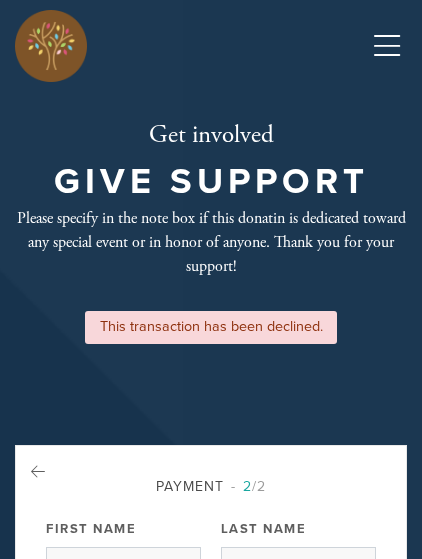 select on "7" 